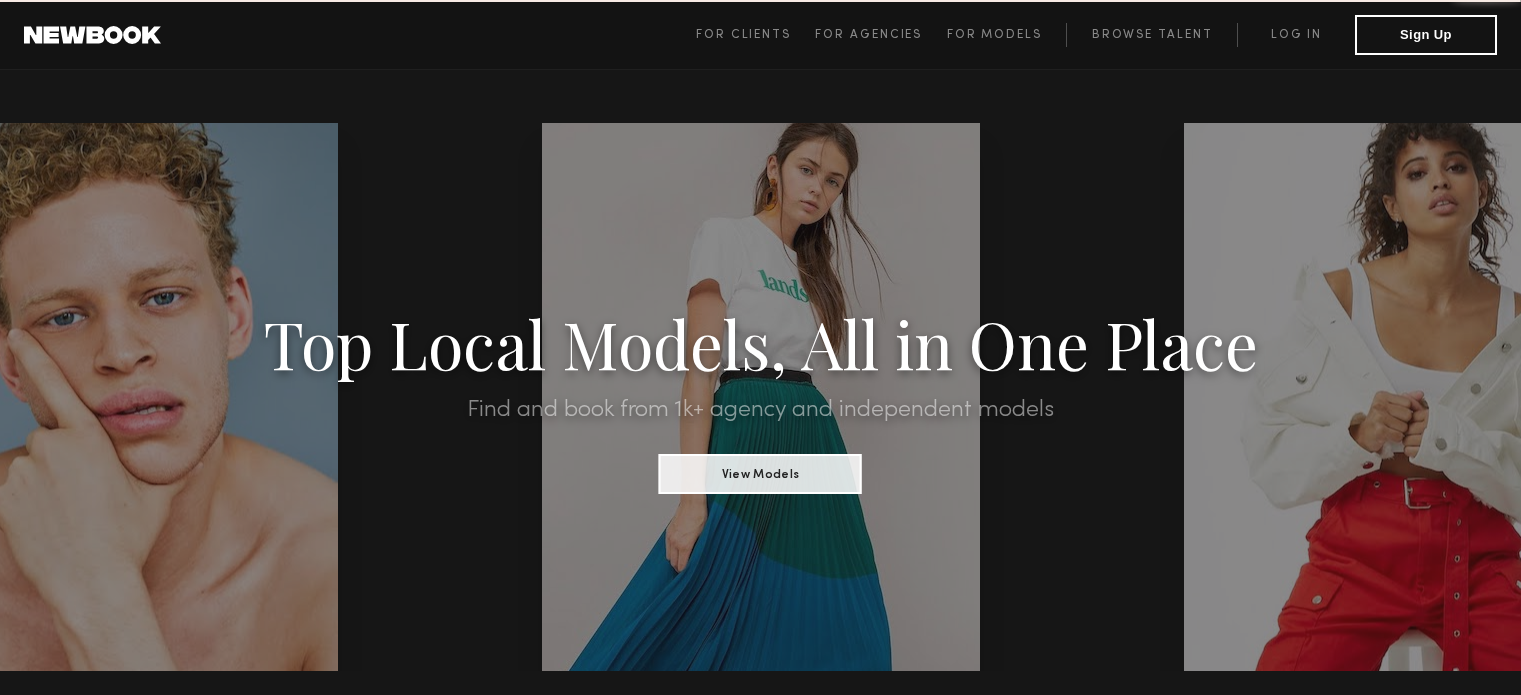 scroll, scrollTop: 0, scrollLeft: 0, axis: both 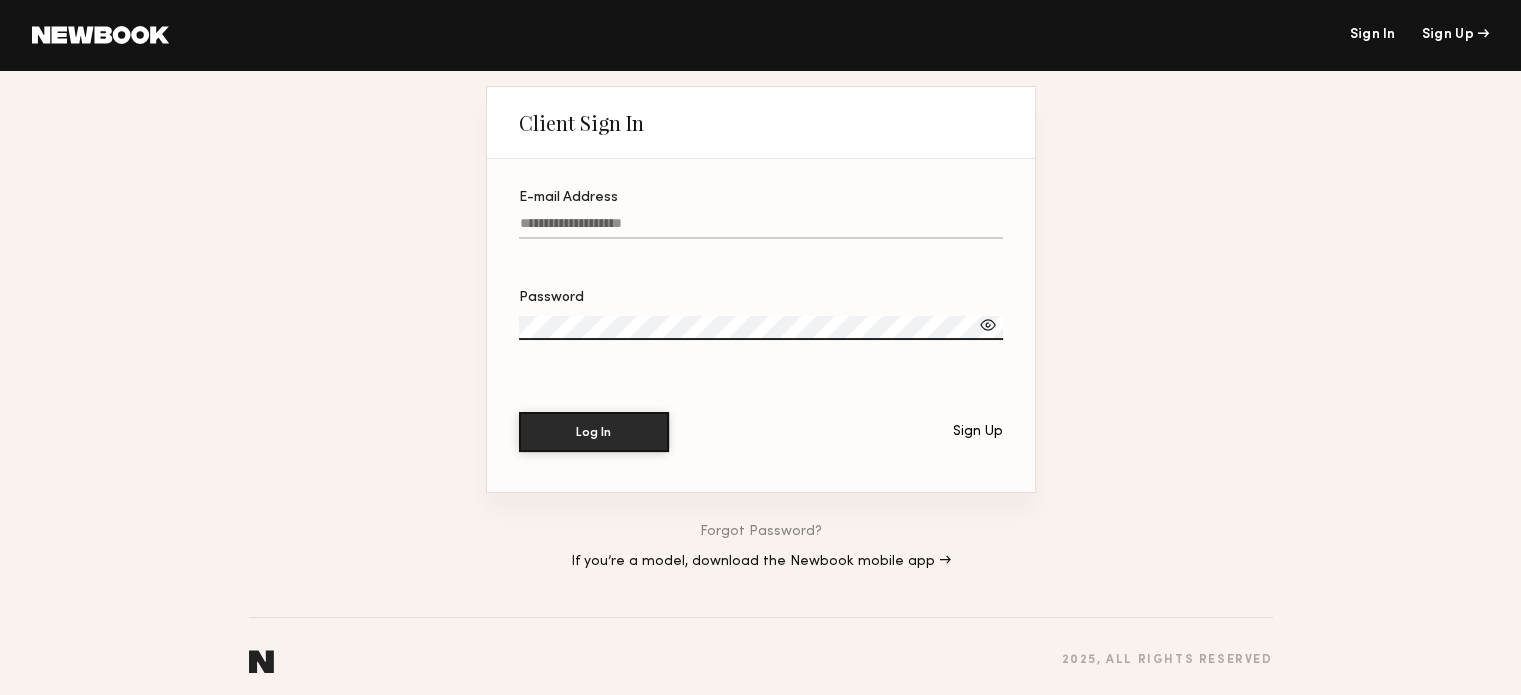 click on "E-mail Address" 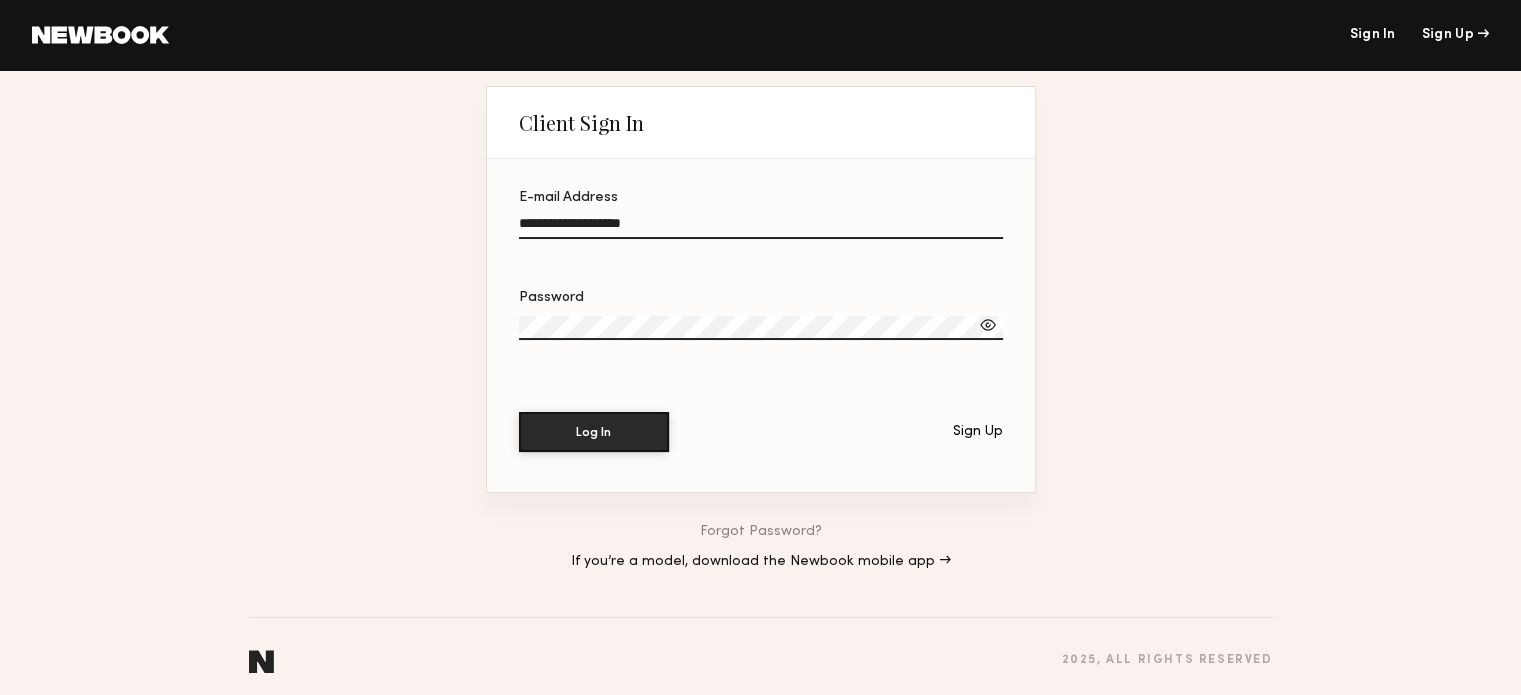 type on "**********" 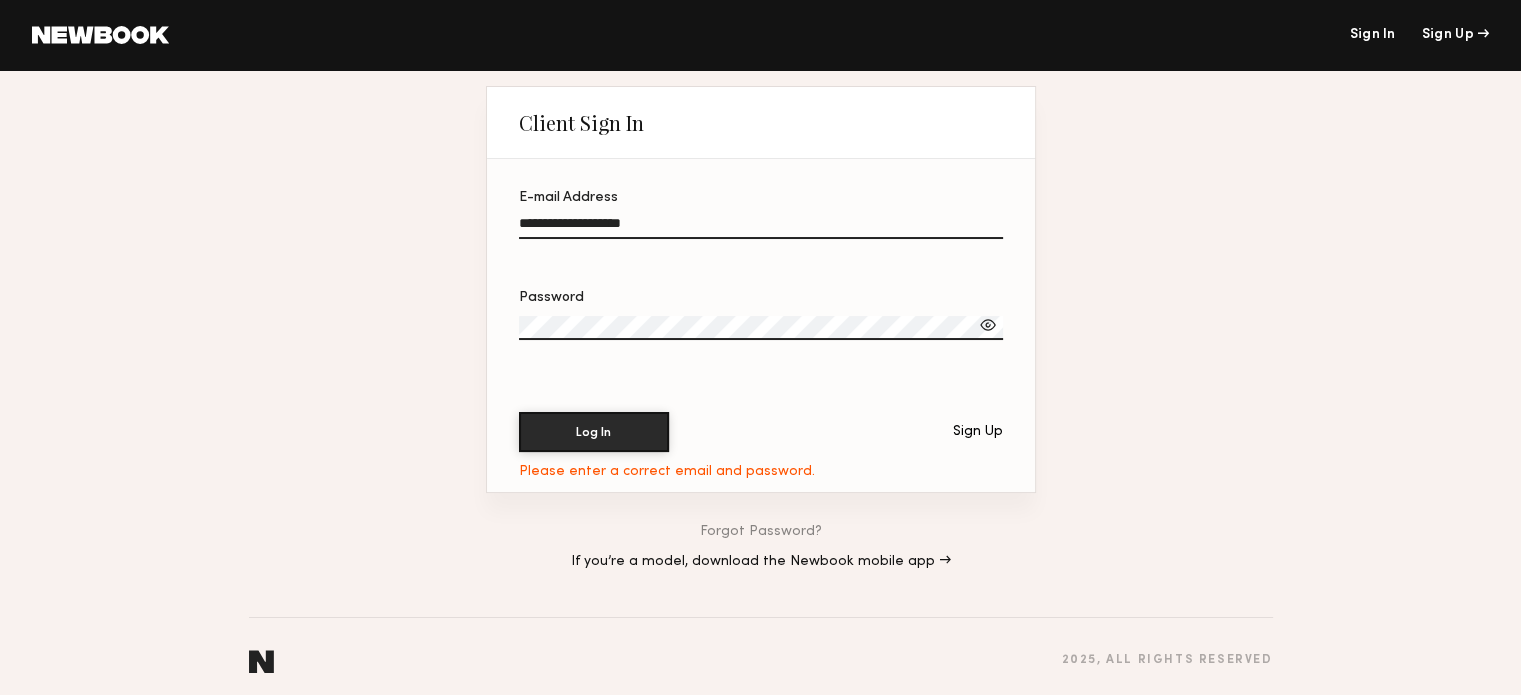 click on "**********" 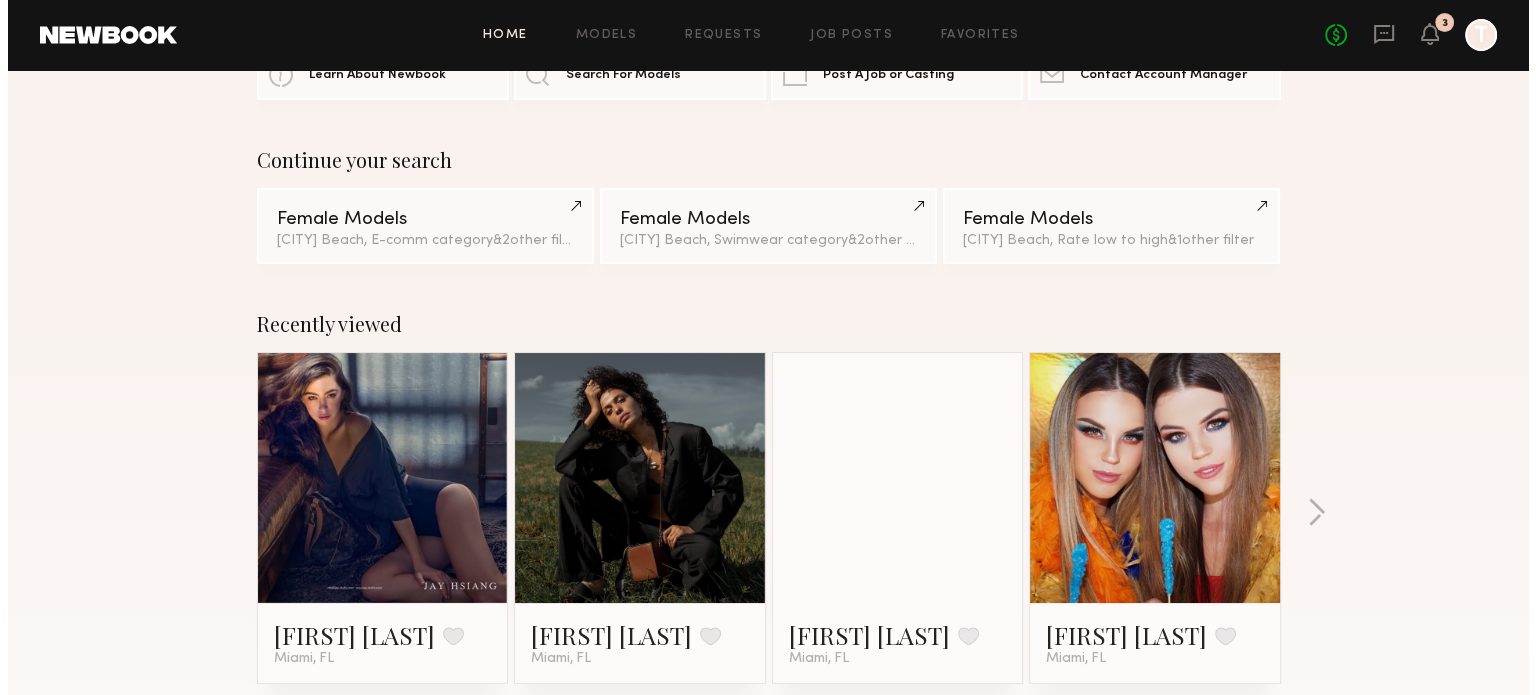 scroll, scrollTop: 0, scrollLeft: 0, axis: both 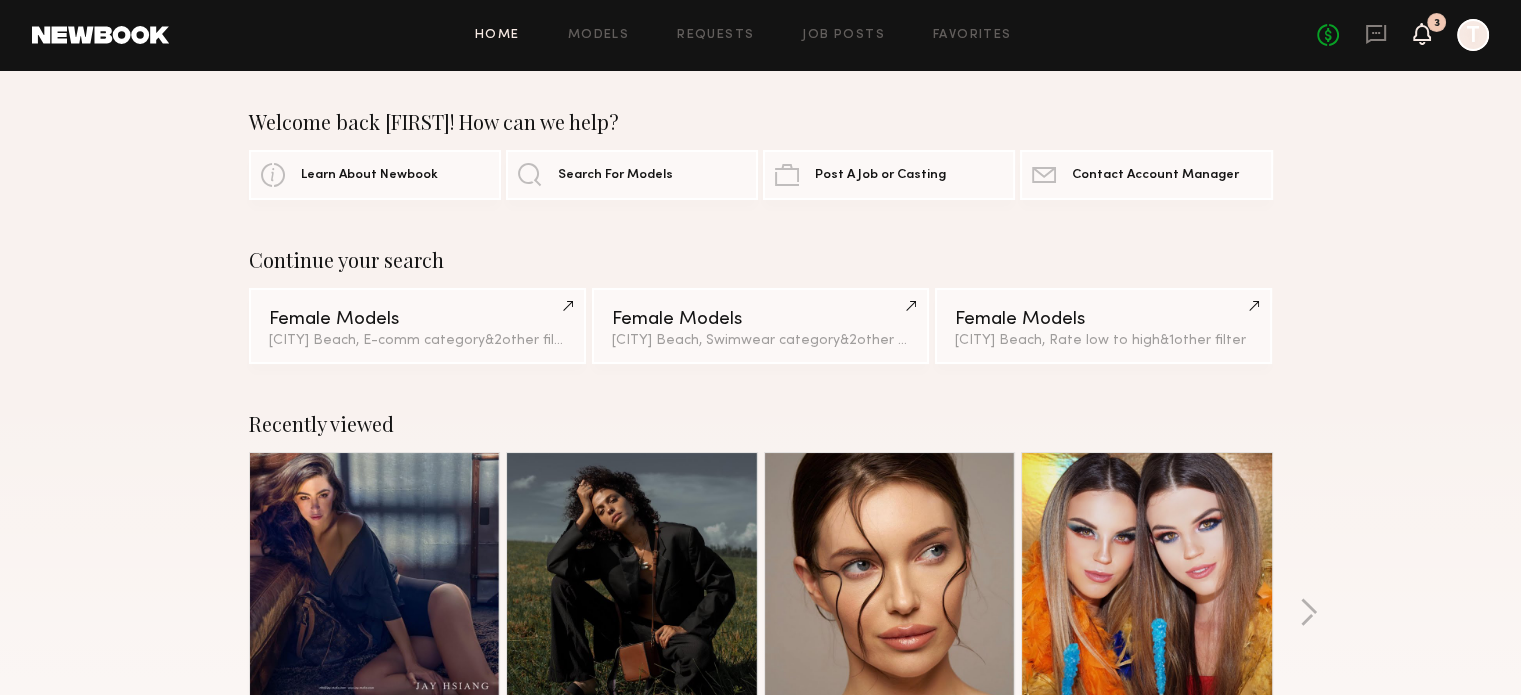 click 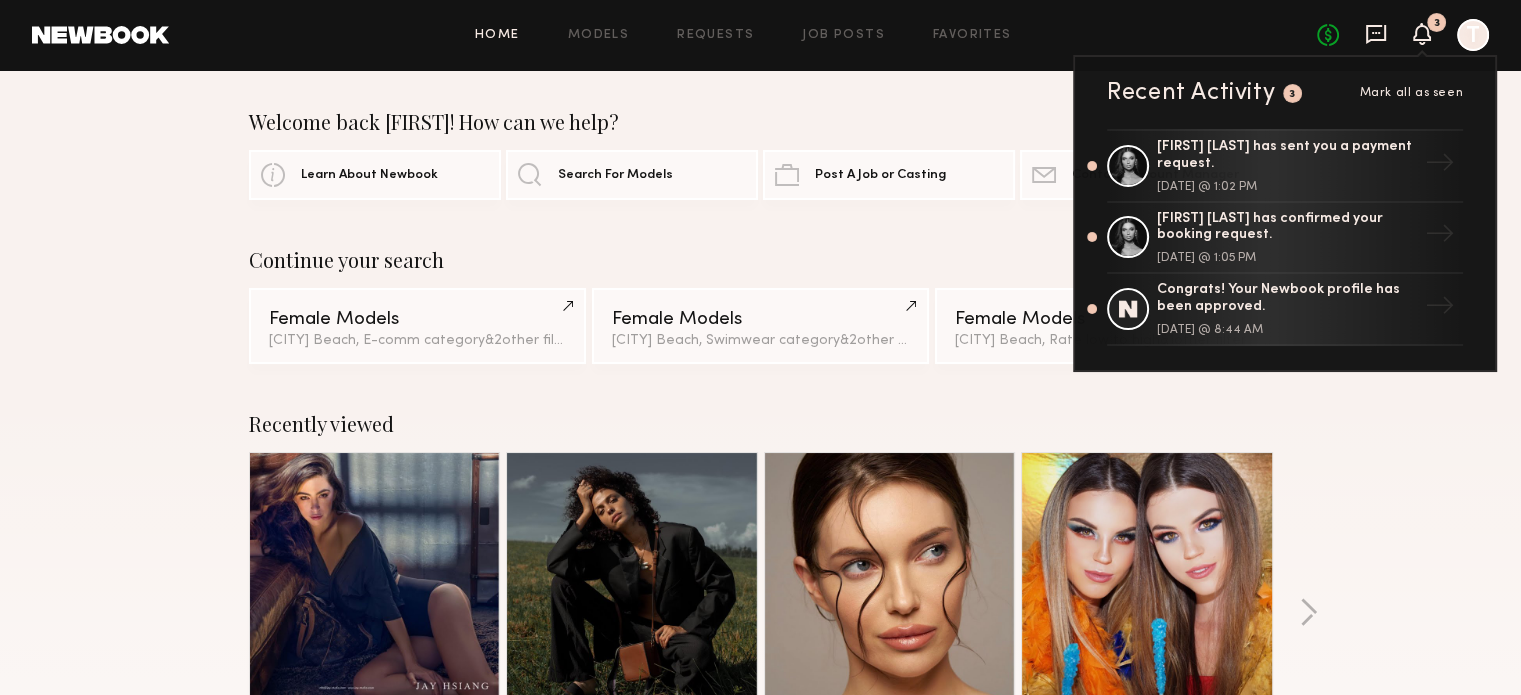 click 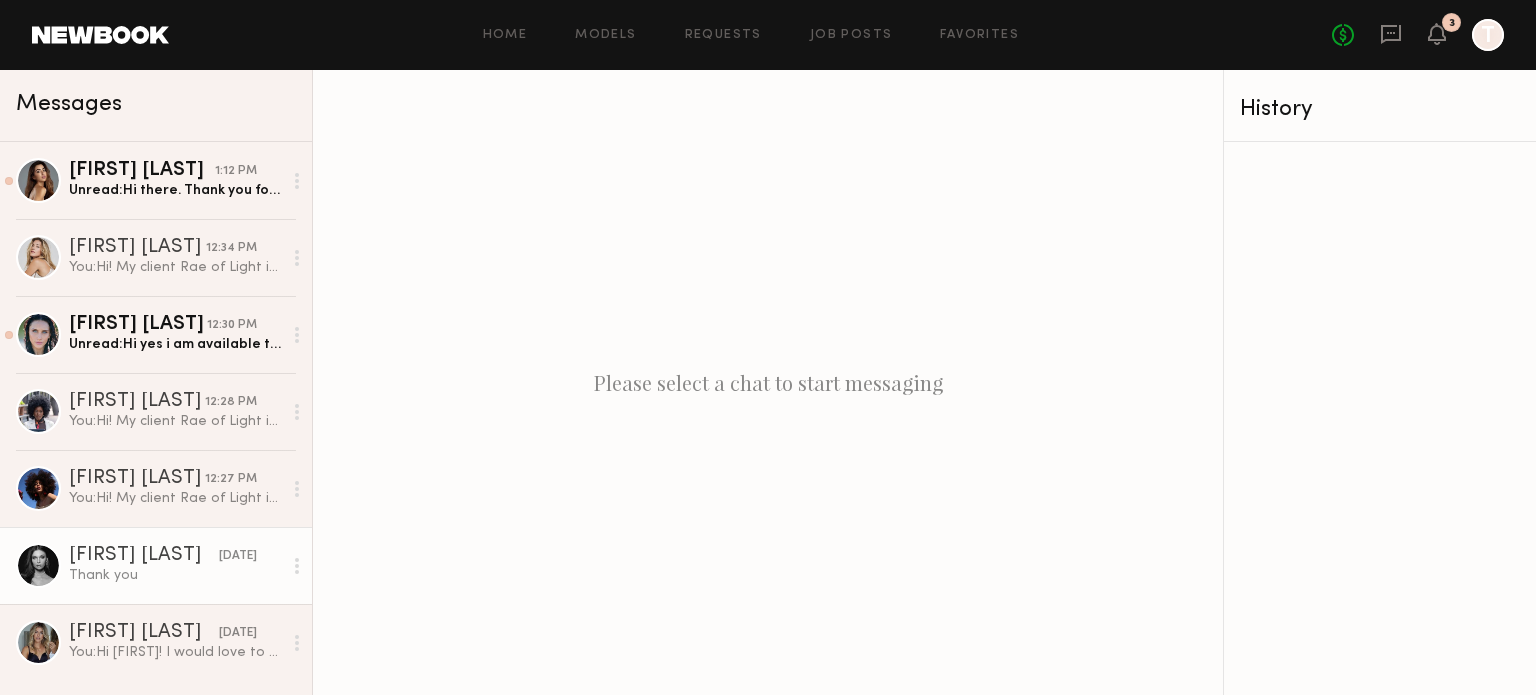 click on "[FIRST] [LAST]" 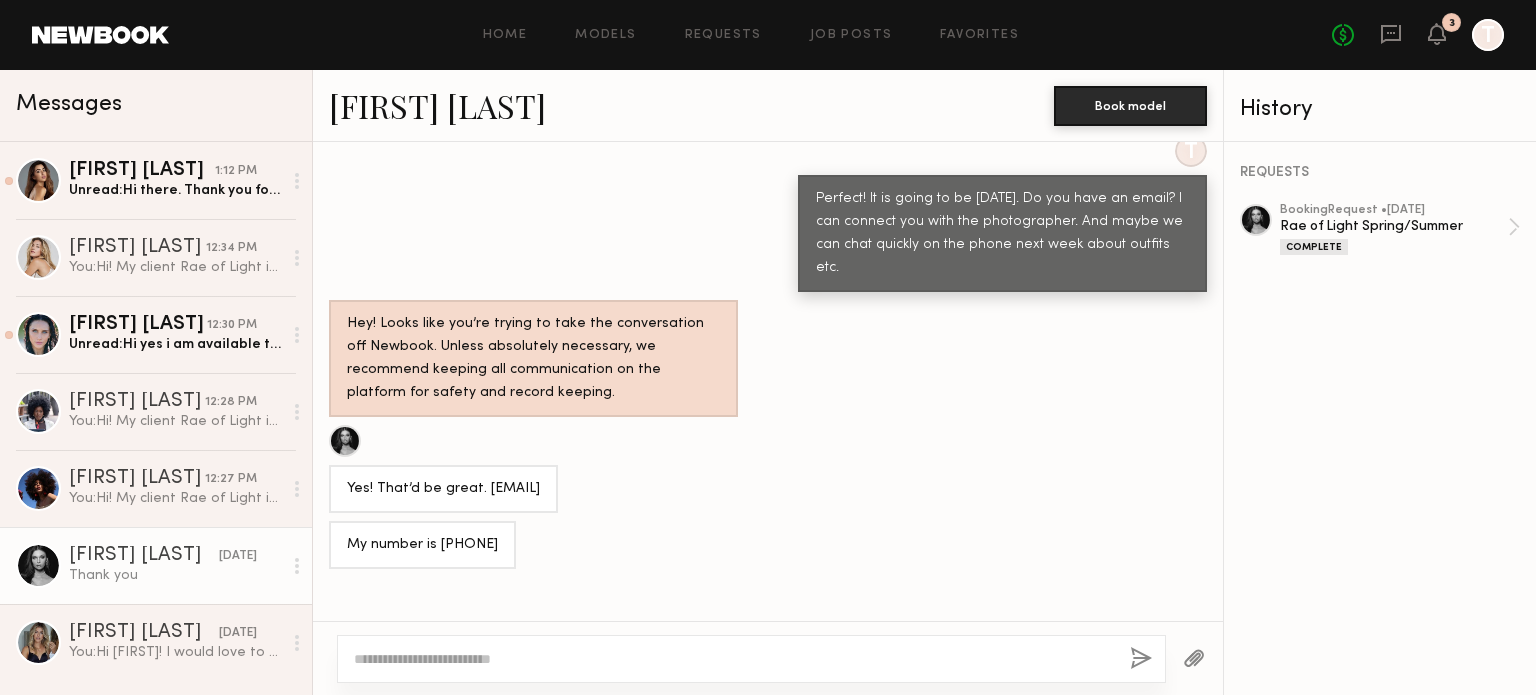 scroll, scrollTop: 1800, scrollLeft: 0, axis: vertical 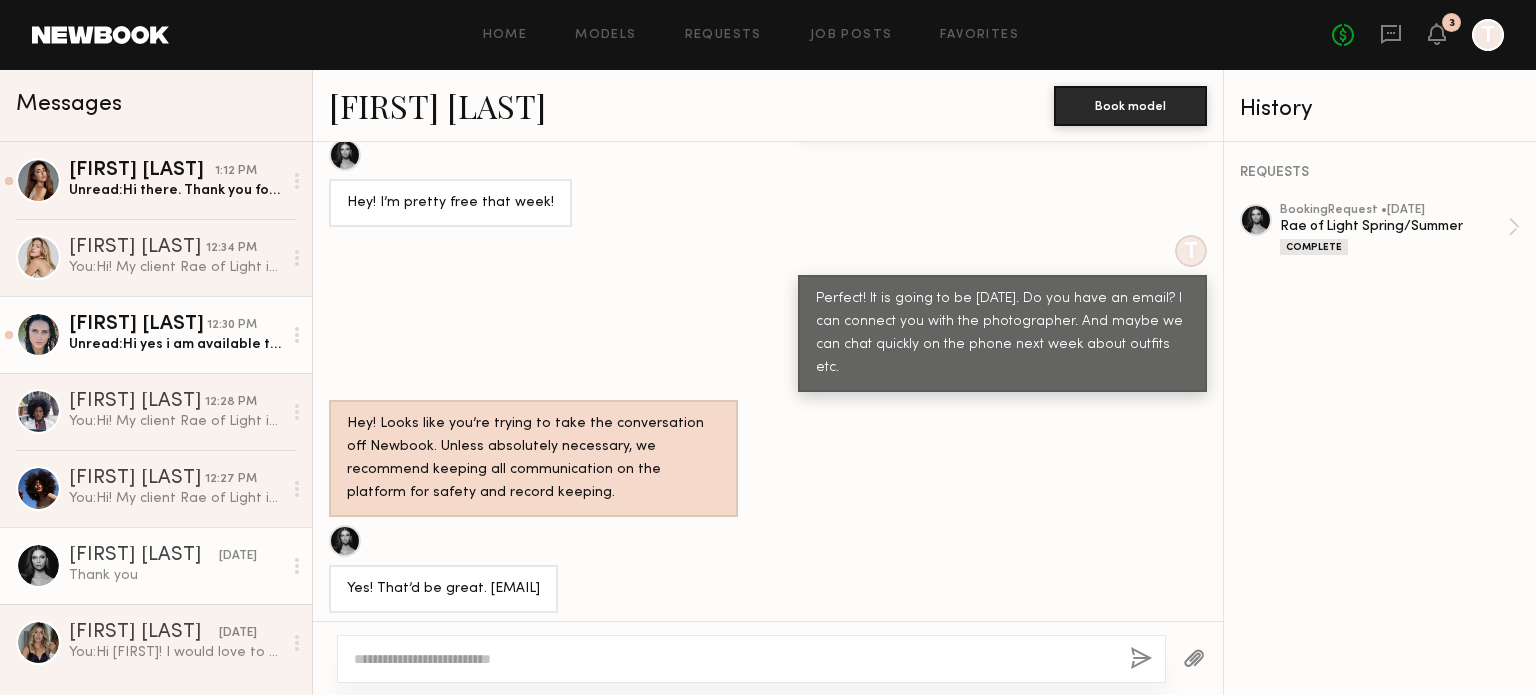 click on "Unread:  Hi yes i am available that day! you can reach me at [PHONE] thanks!!" 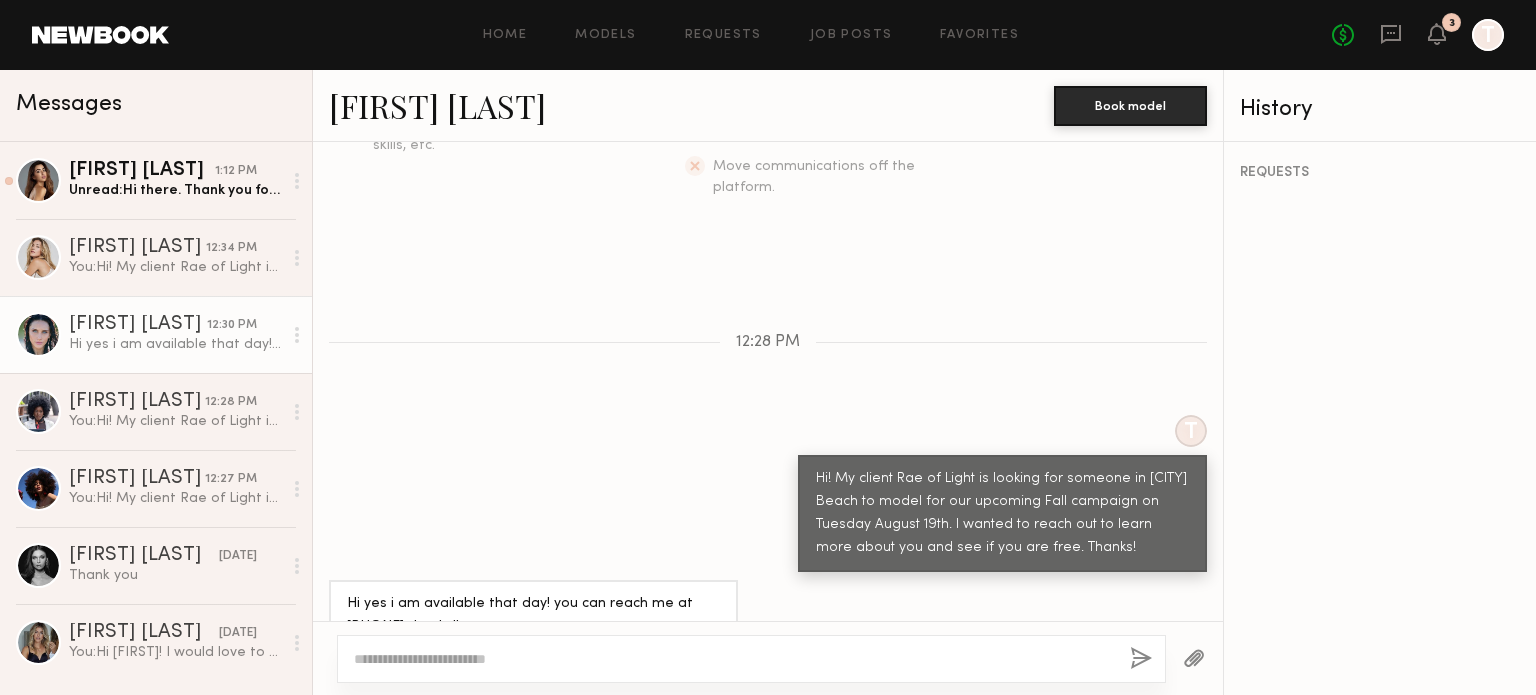 scroll, scrollTop: 503, scrollLeft: 0, axis: vertical 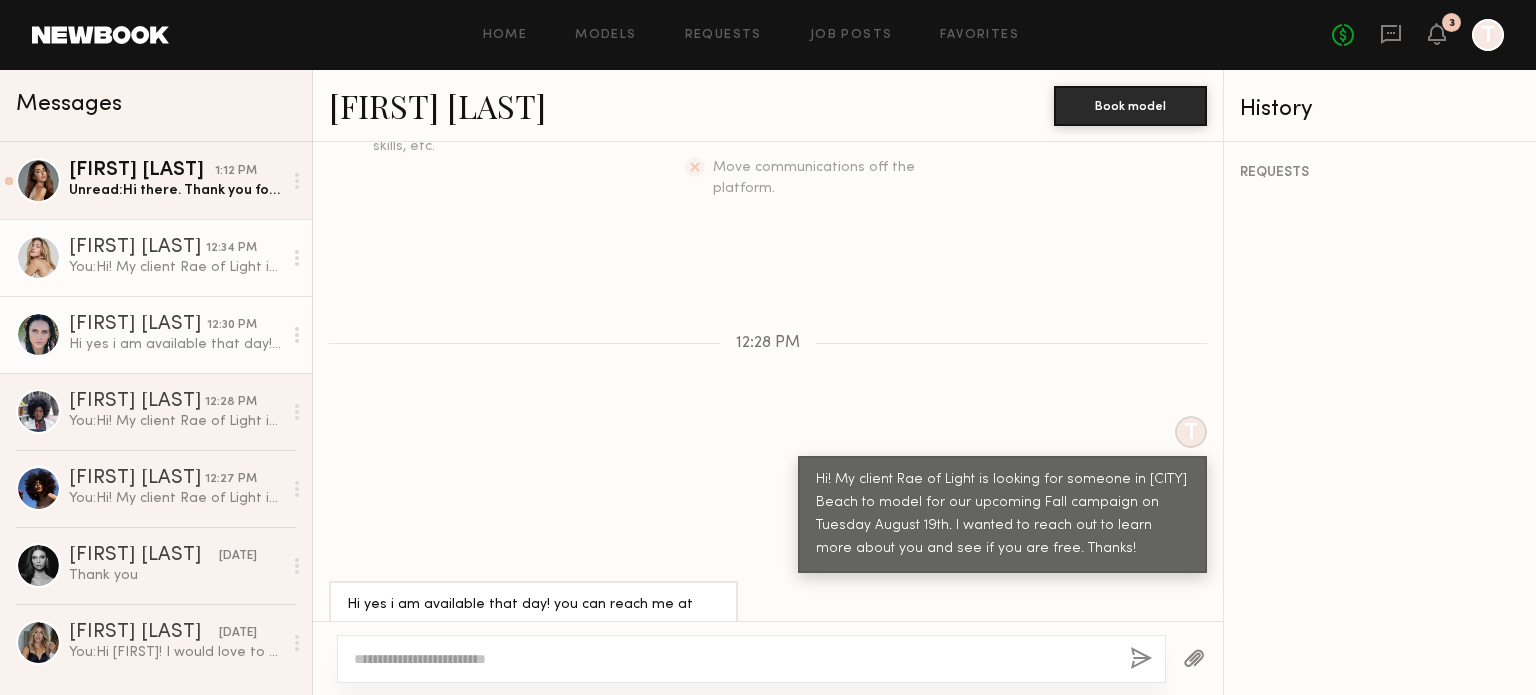 click on "You:  Hi! My client Rae of Light is looking for someone in [CITY] Beach to model for our upcoming Fall campaign on Tuesday August 19th. I wanted to reach out to learn more about you and see if you are free. Thanks!" 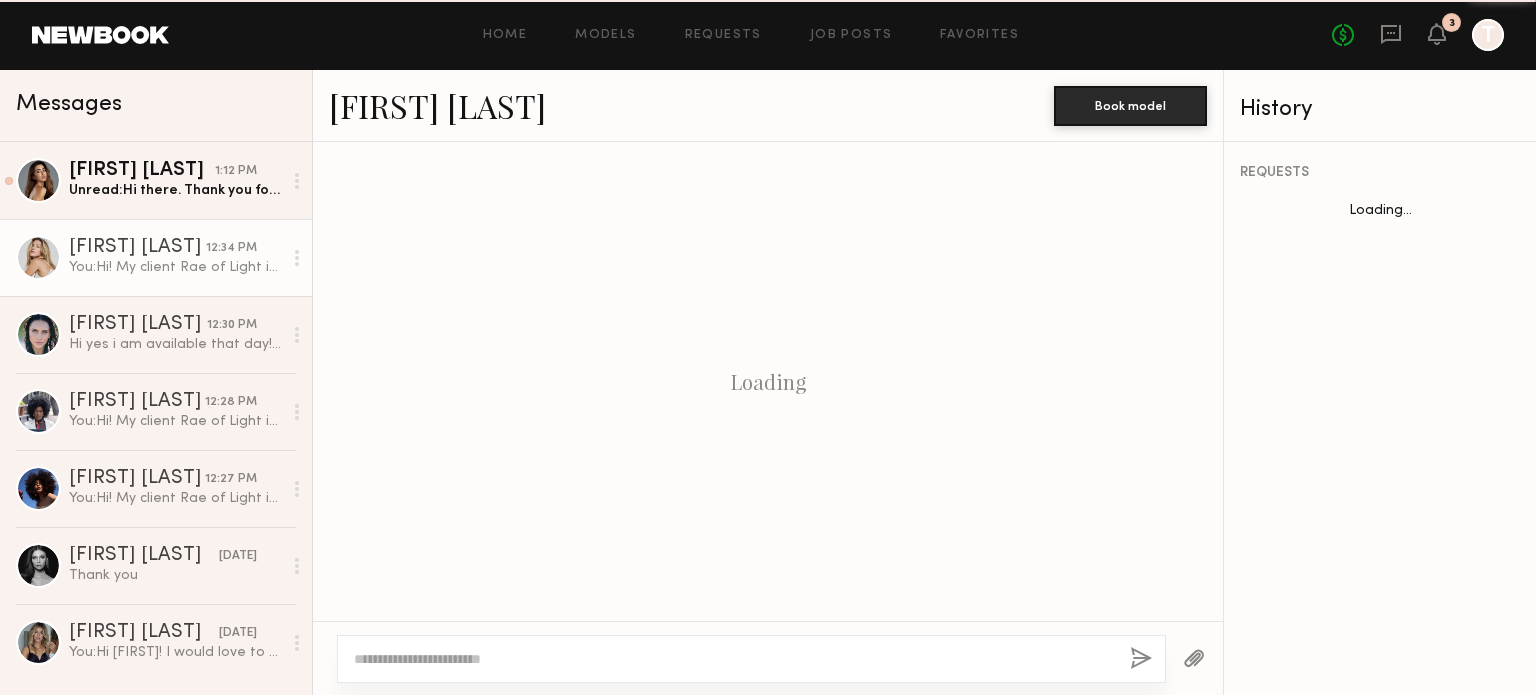 scroll, scrollTop: 425, scrollLeft: 0, axis: vertical 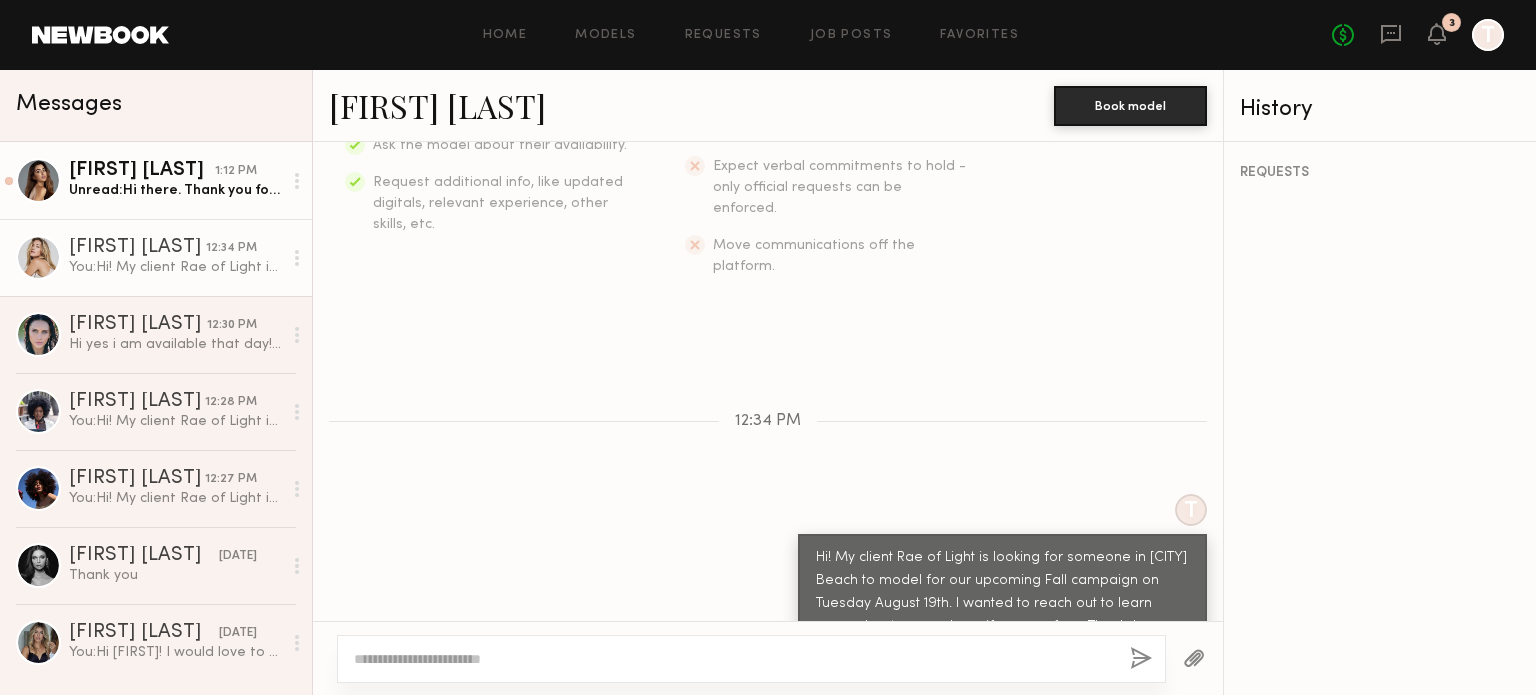 click on "Unread:  Hi there. Thank you for reaching out but I won’t be available unfortunately" 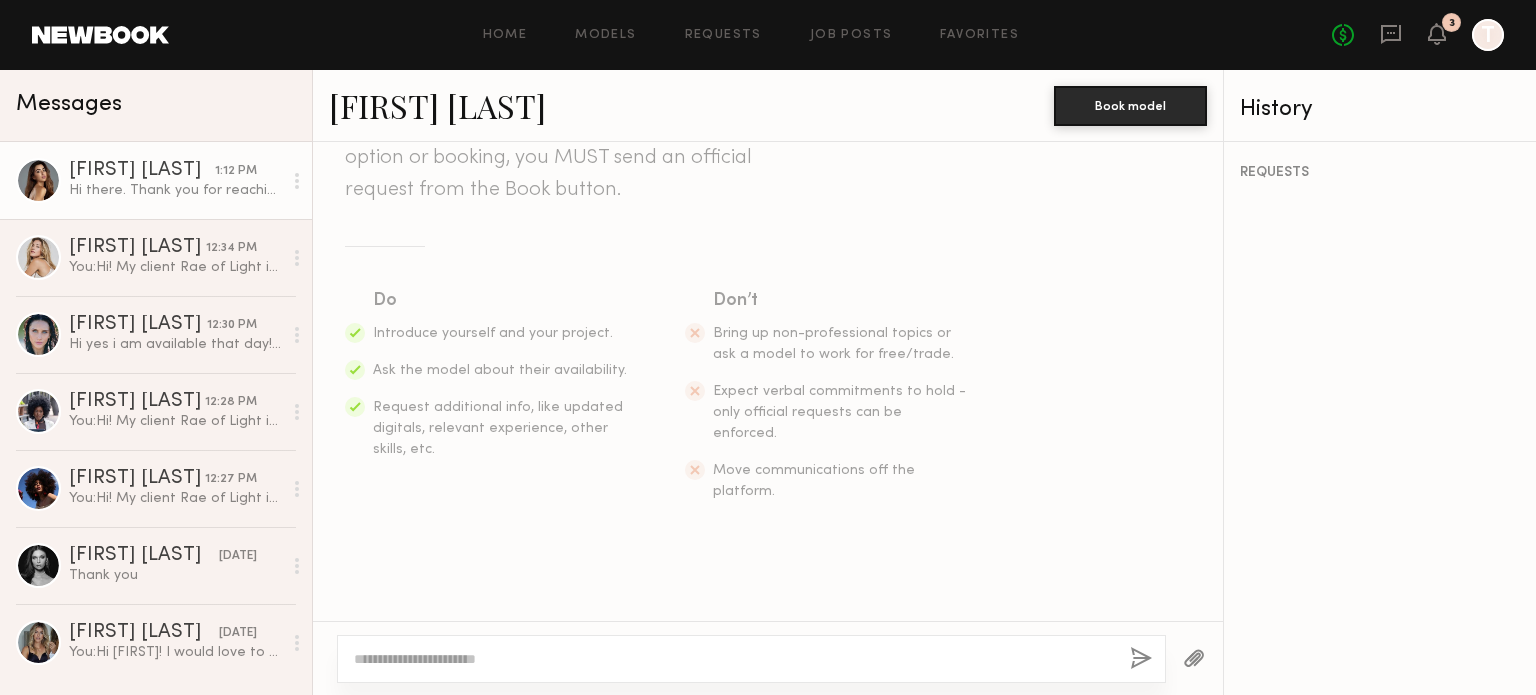 scroll, scrollTop: 400, scrollLeft: 0, axis: vertical 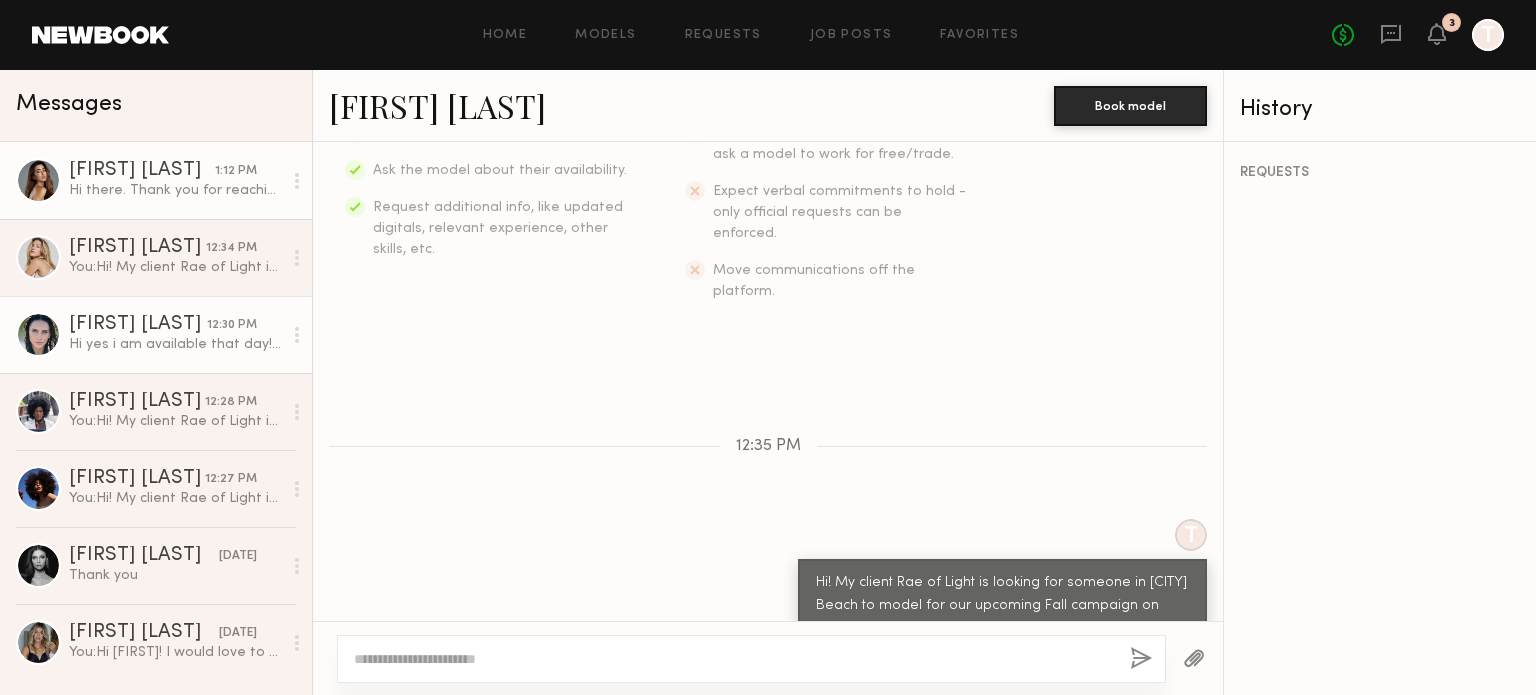 click on "[FIRST] [LAST]" 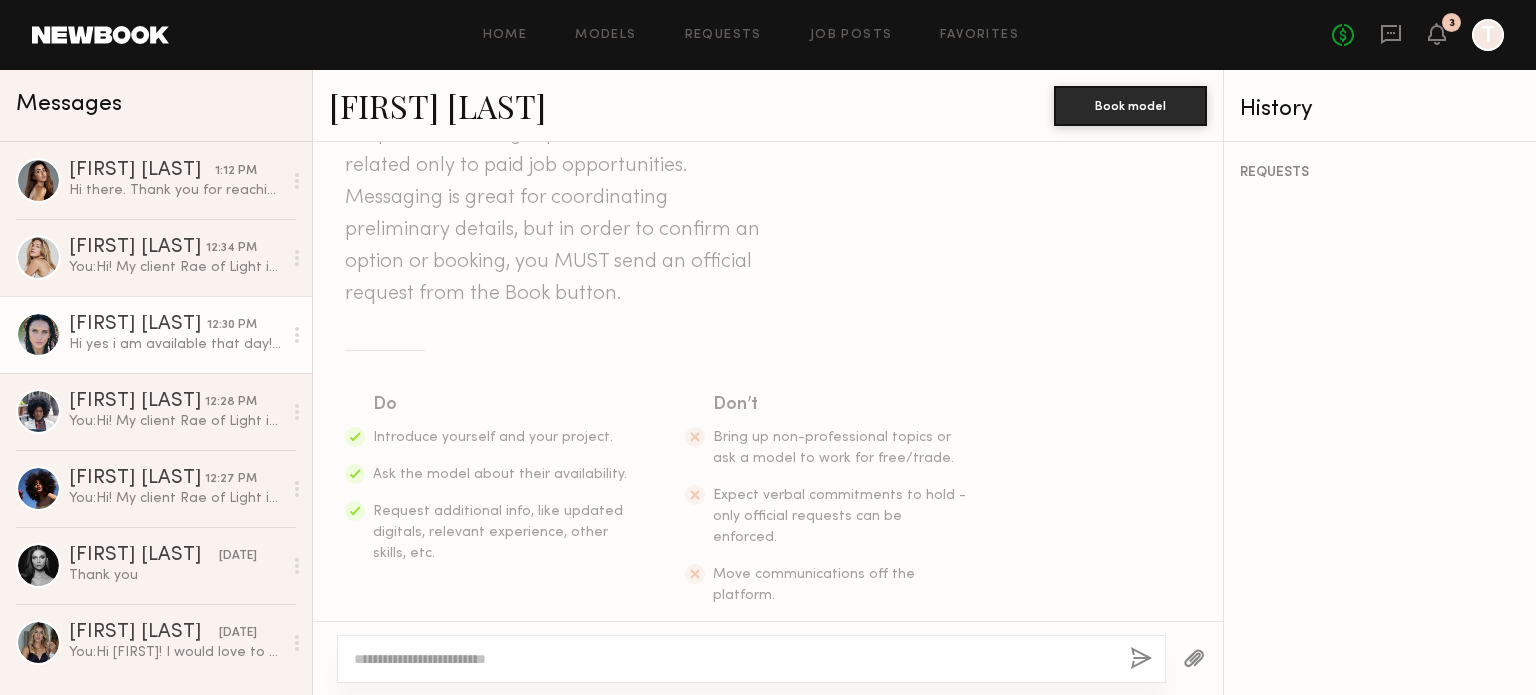 scroll, scrollTop: 0, scrollLeft: 0, axis: both 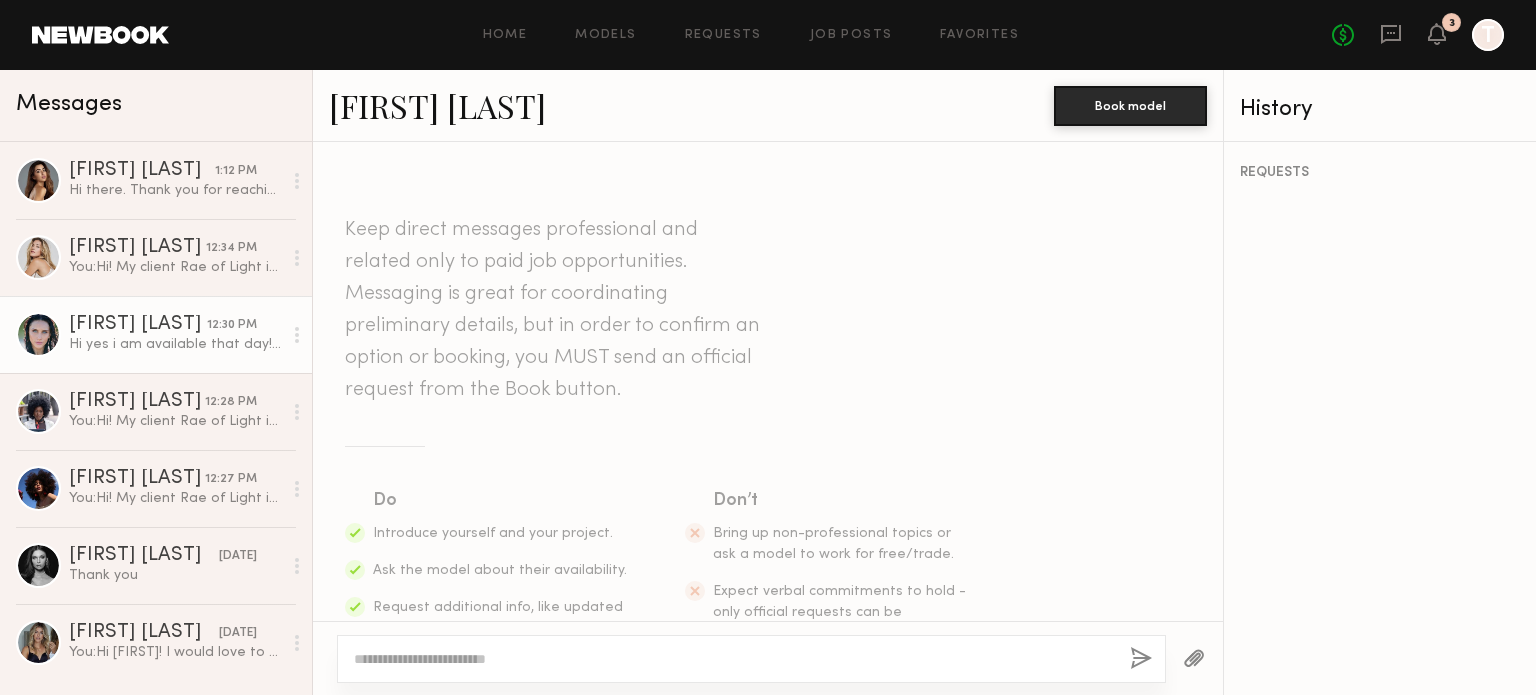 click on "[FIRST] [LAST]" 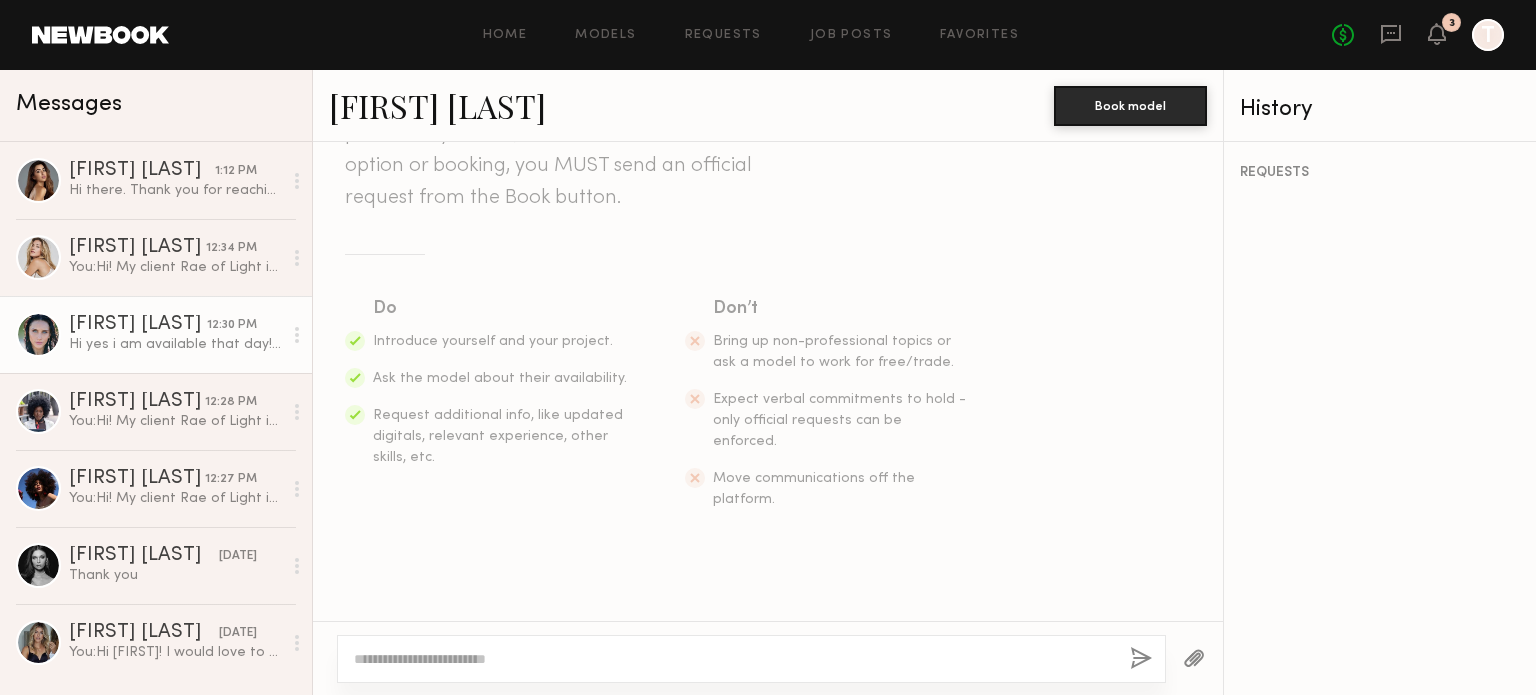 scroll, scrollTop: 503, scrollLeft: 0, axis: vertical 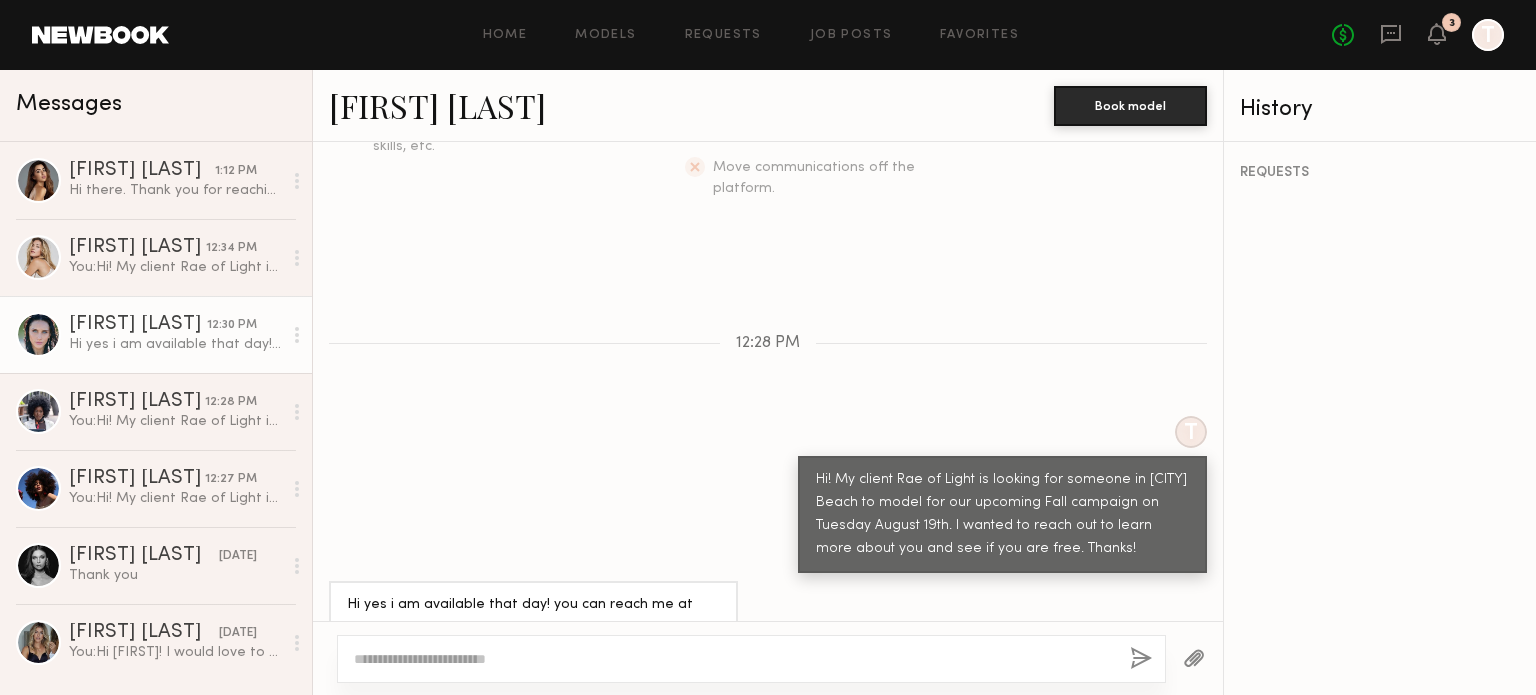 click 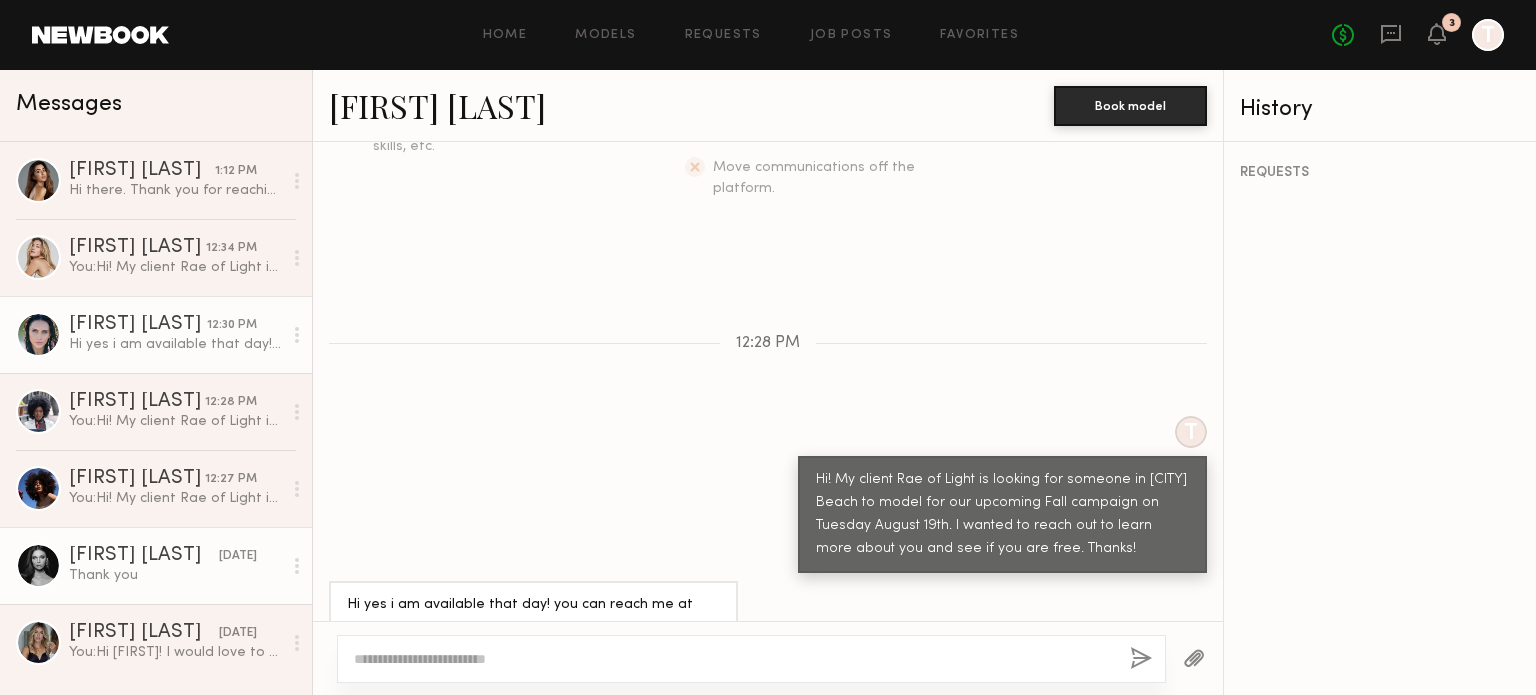 click on "[FIRST] [LAST]" 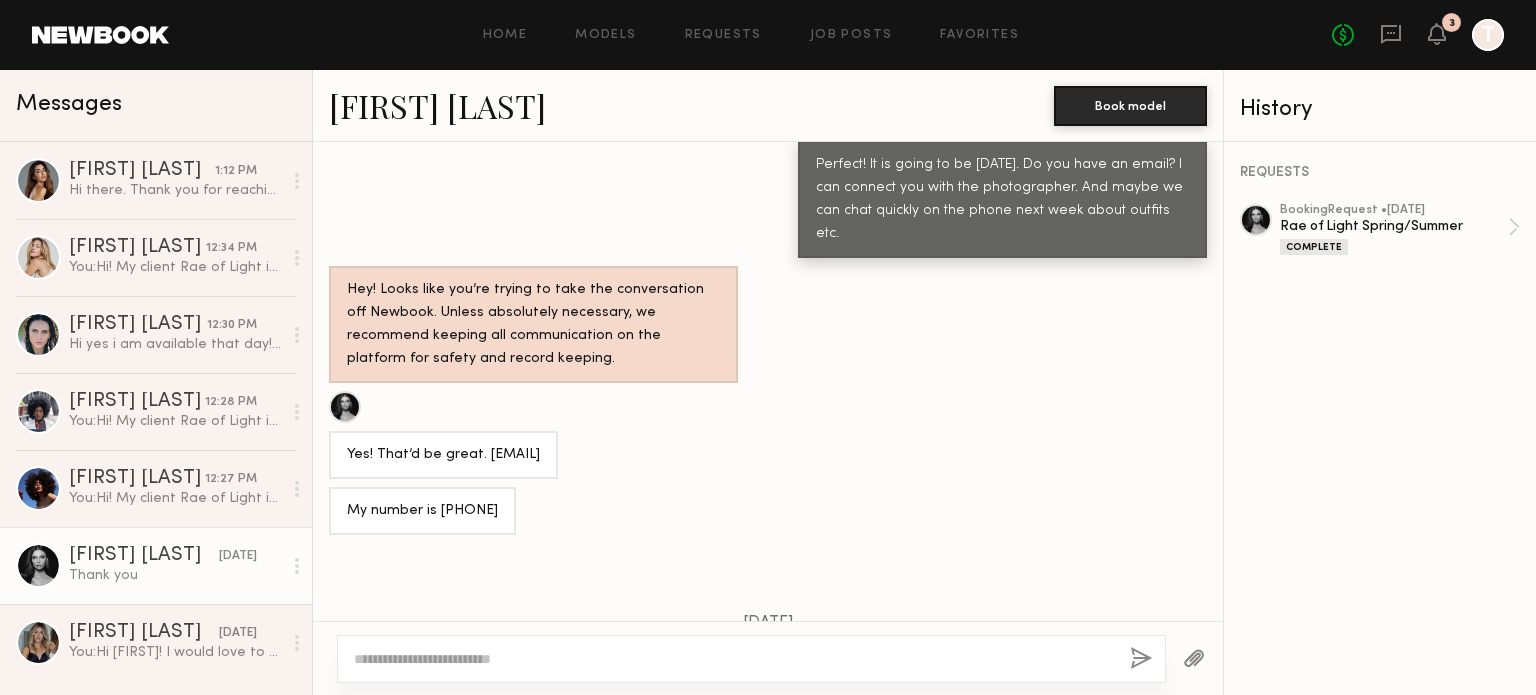 scroll, scrollTop: 1896, scrollLeft: 0, axis: vertical 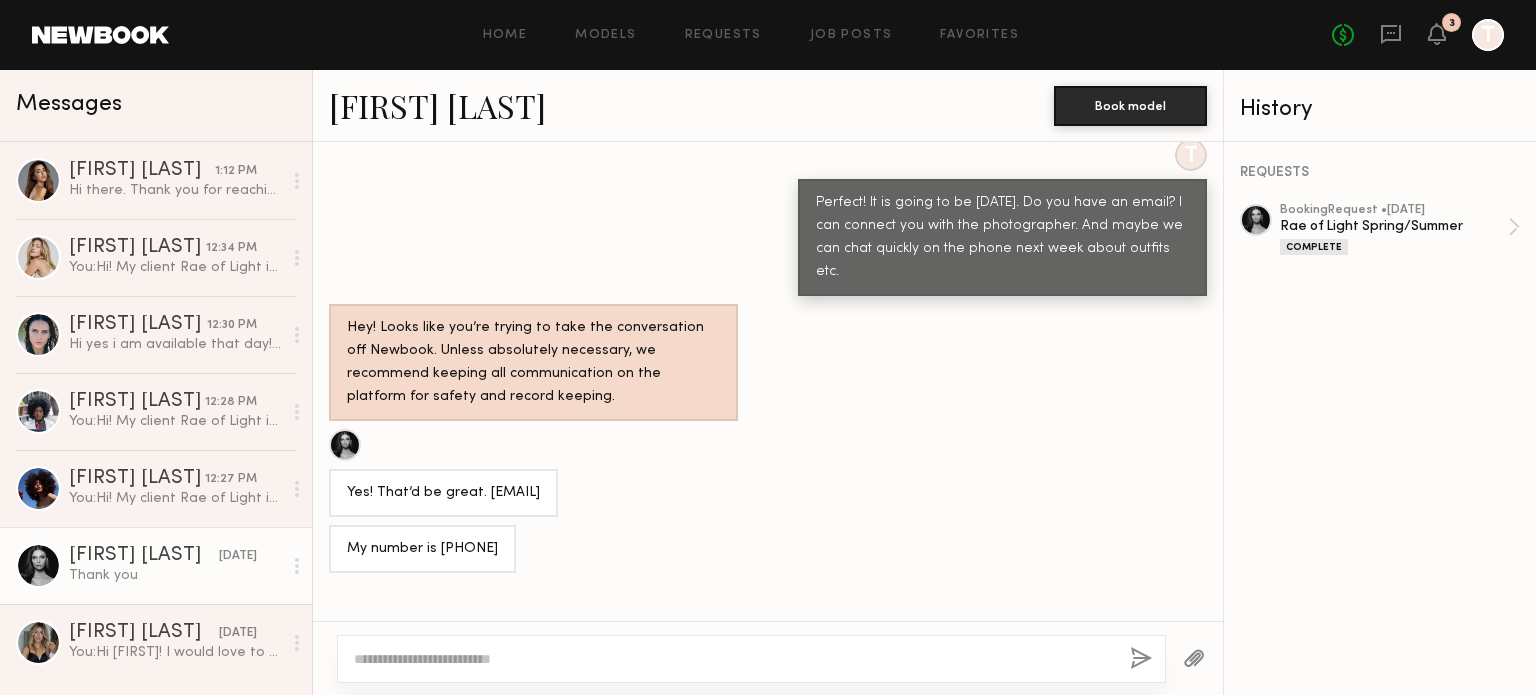 drag, startPoint x: 484, startPoint y: 371, endPoint x: 548, endPoint y: 376, distance: 64.195015 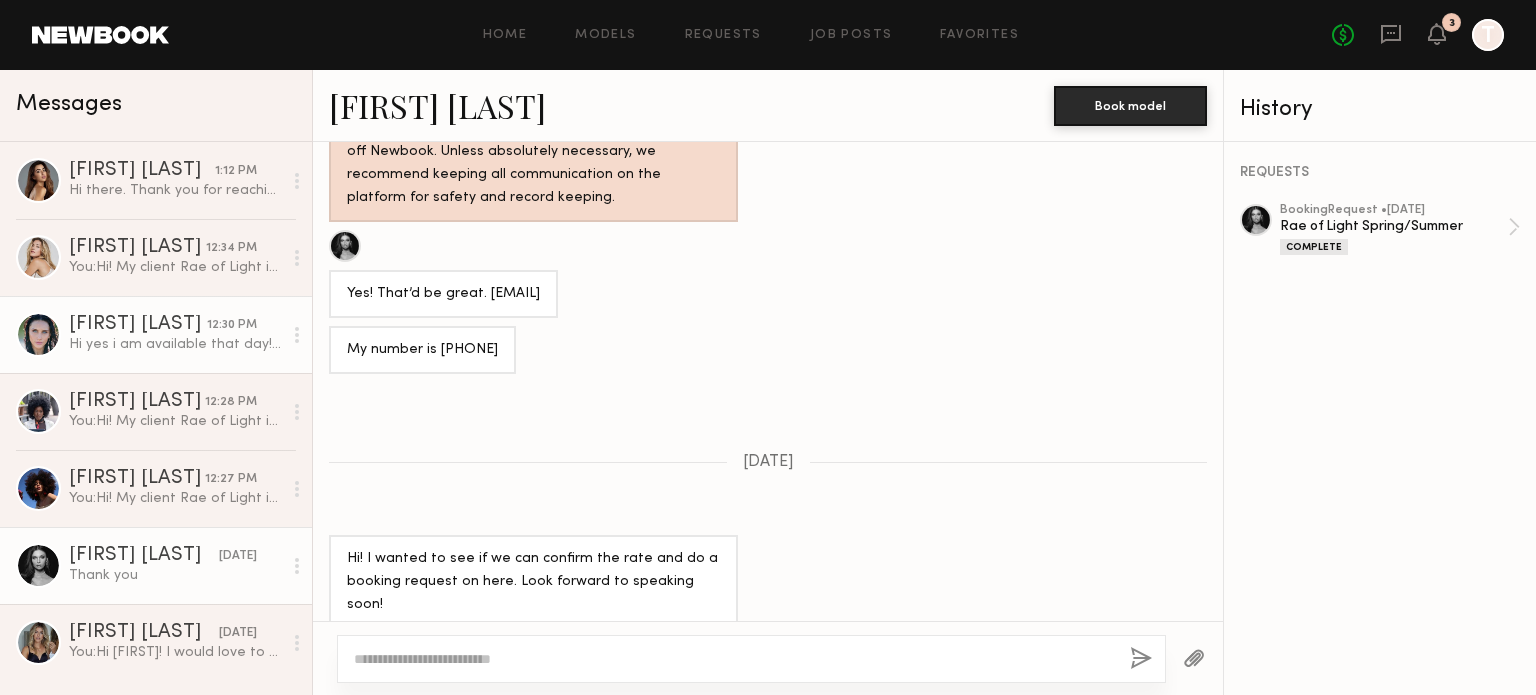 scroll, scrollTop: 2100, scrollLeft: 0, axis: vertical 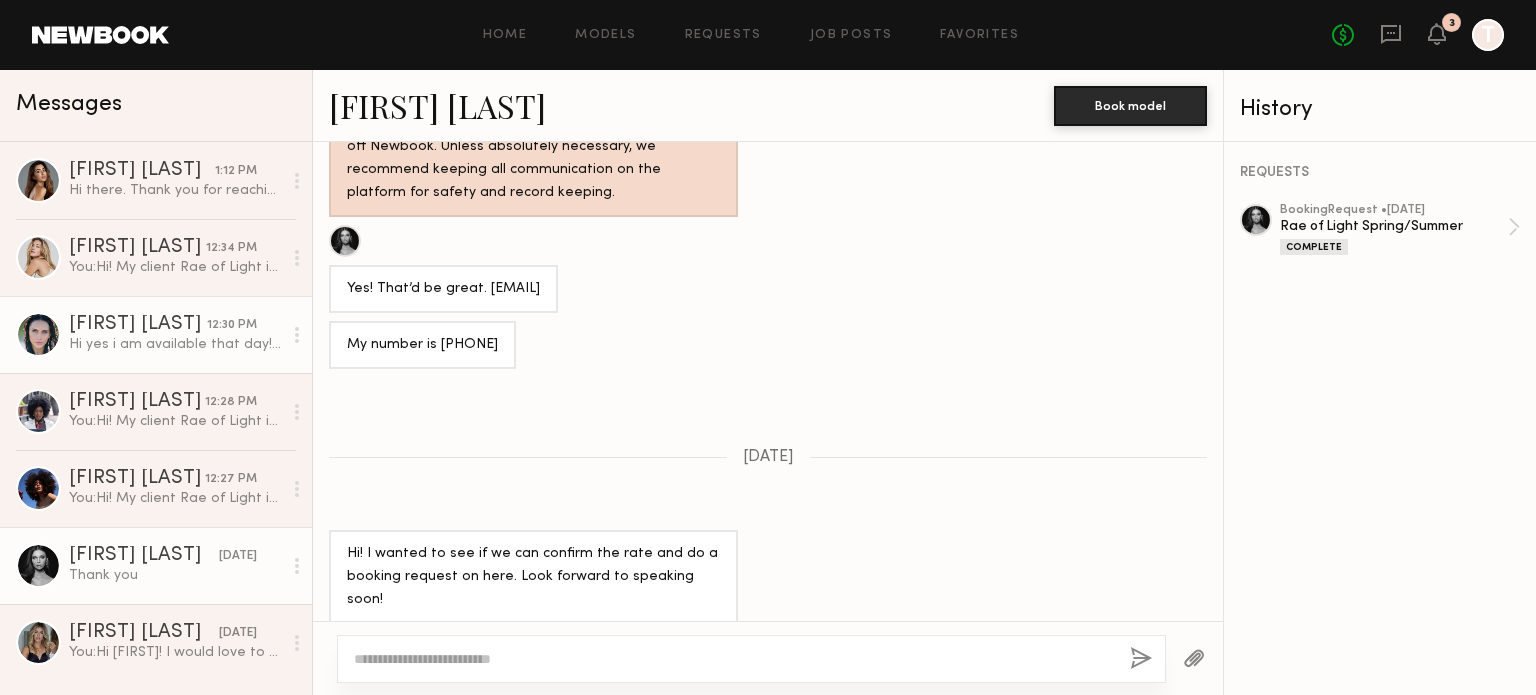 click on "[FIRST] [LAST]" 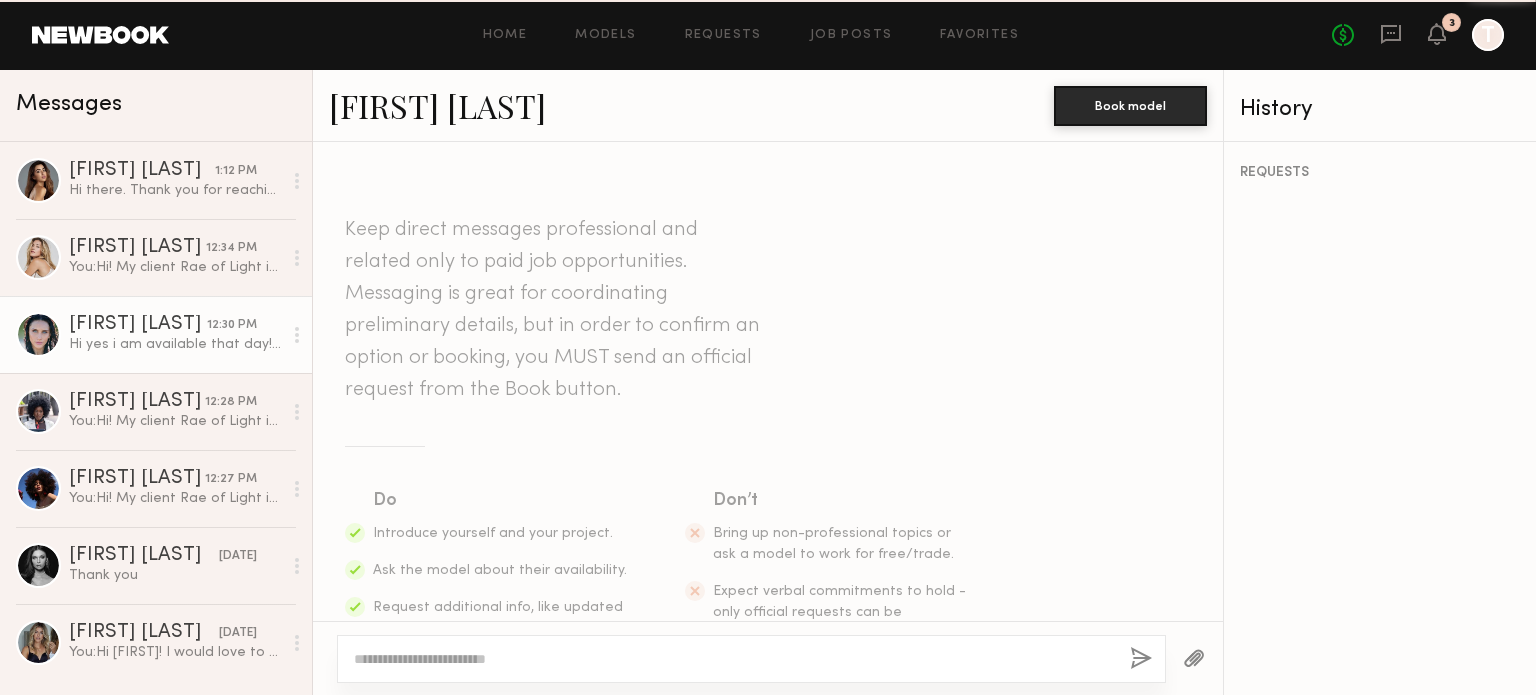 scroll, scrollTop: 504, scrollLeft: 0, axis: vertical 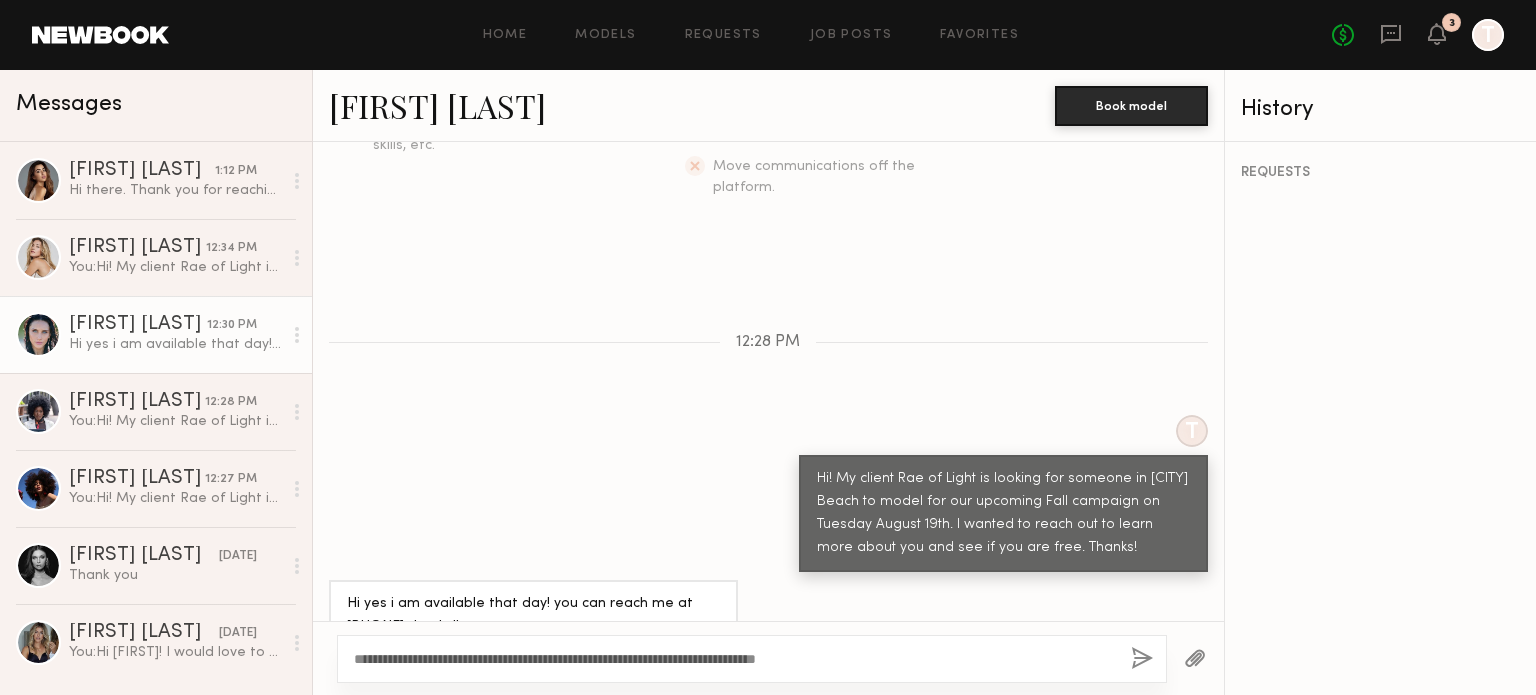 type on "**********" 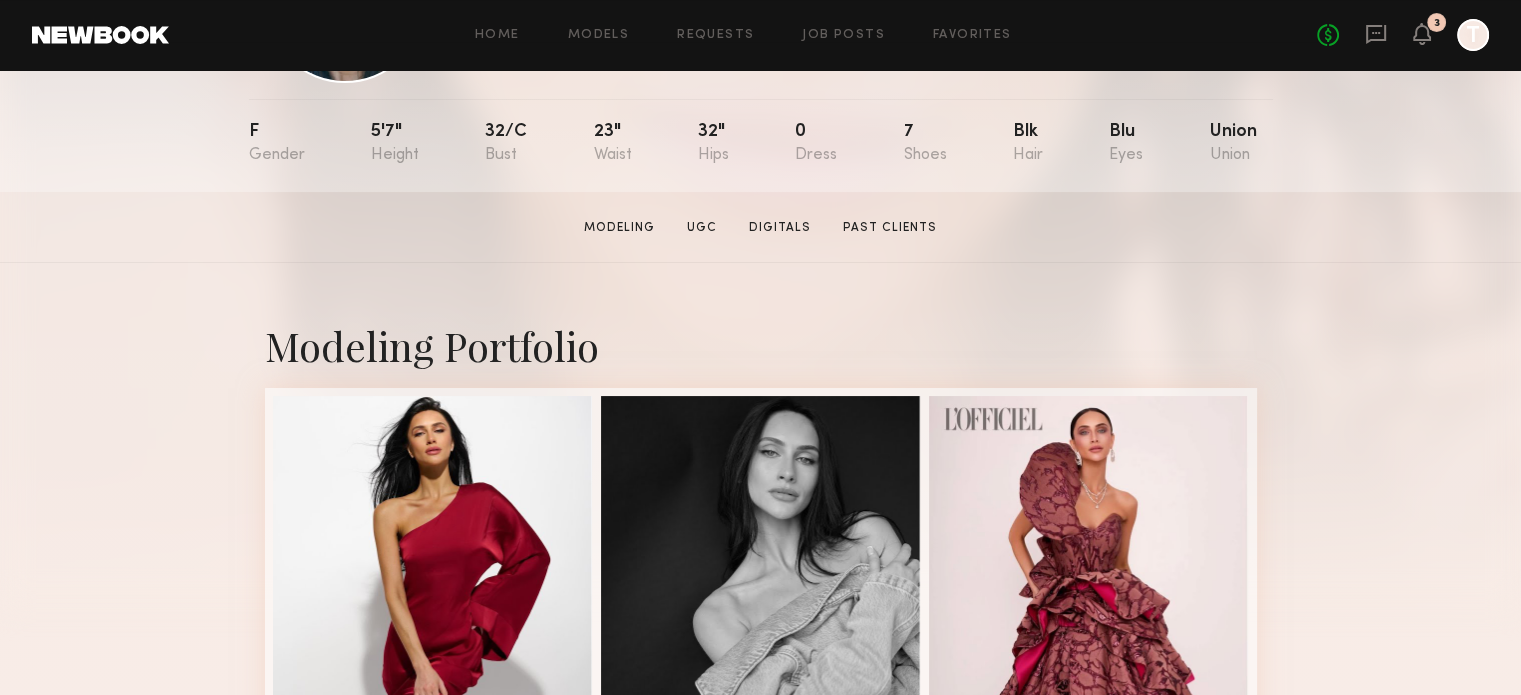 scroll, scrollTop: 300, scrollLeft: 0, axis: vertical 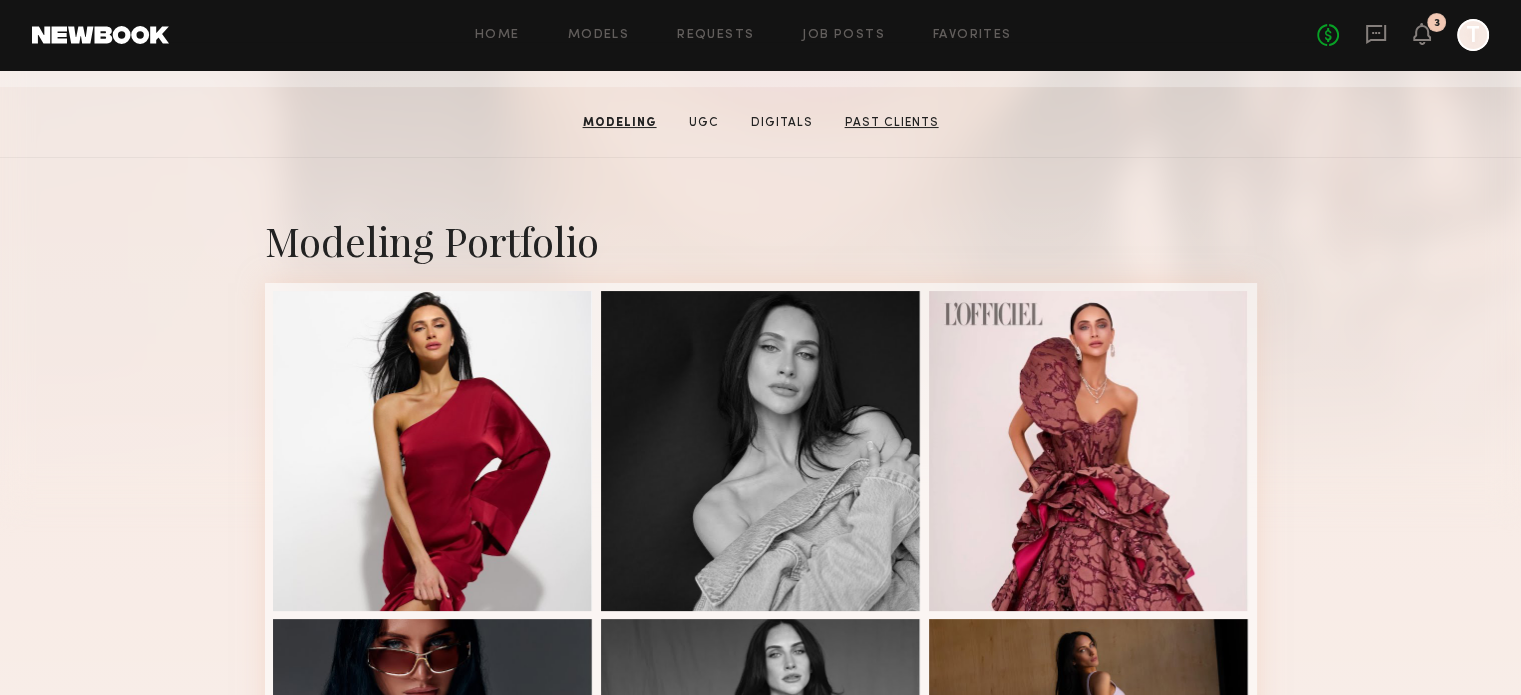 click on "Past Clients" 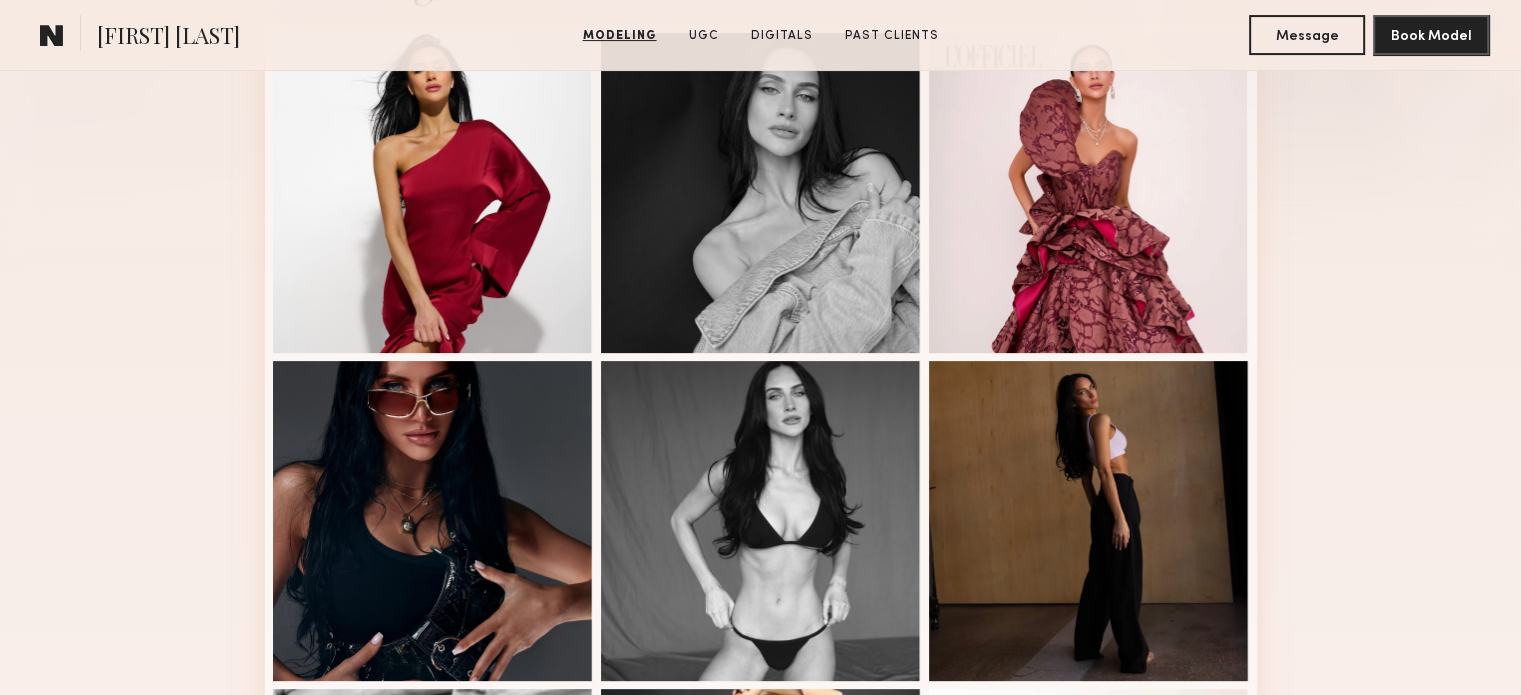 scroll, scrollTop: 0, scrollLeft: 0, axis: both 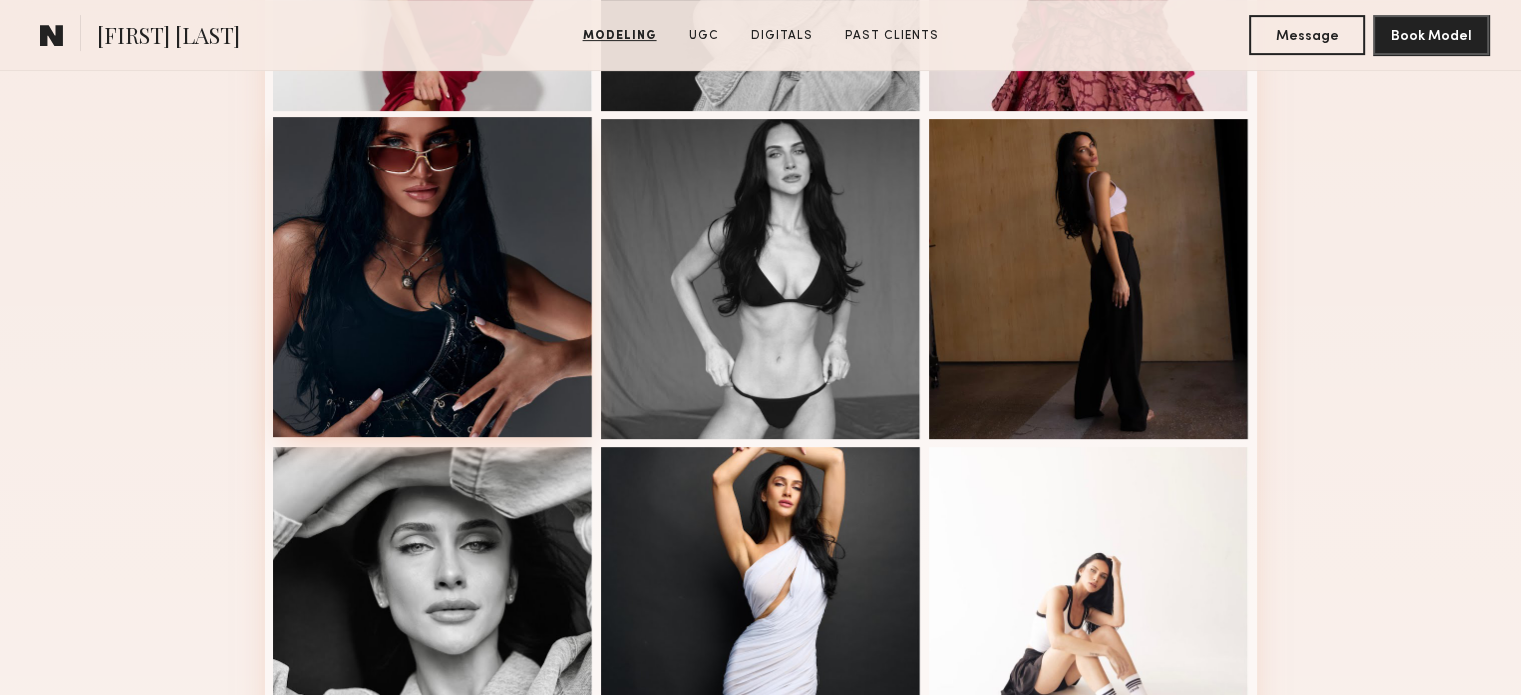 click at bounding box center [433, 277] 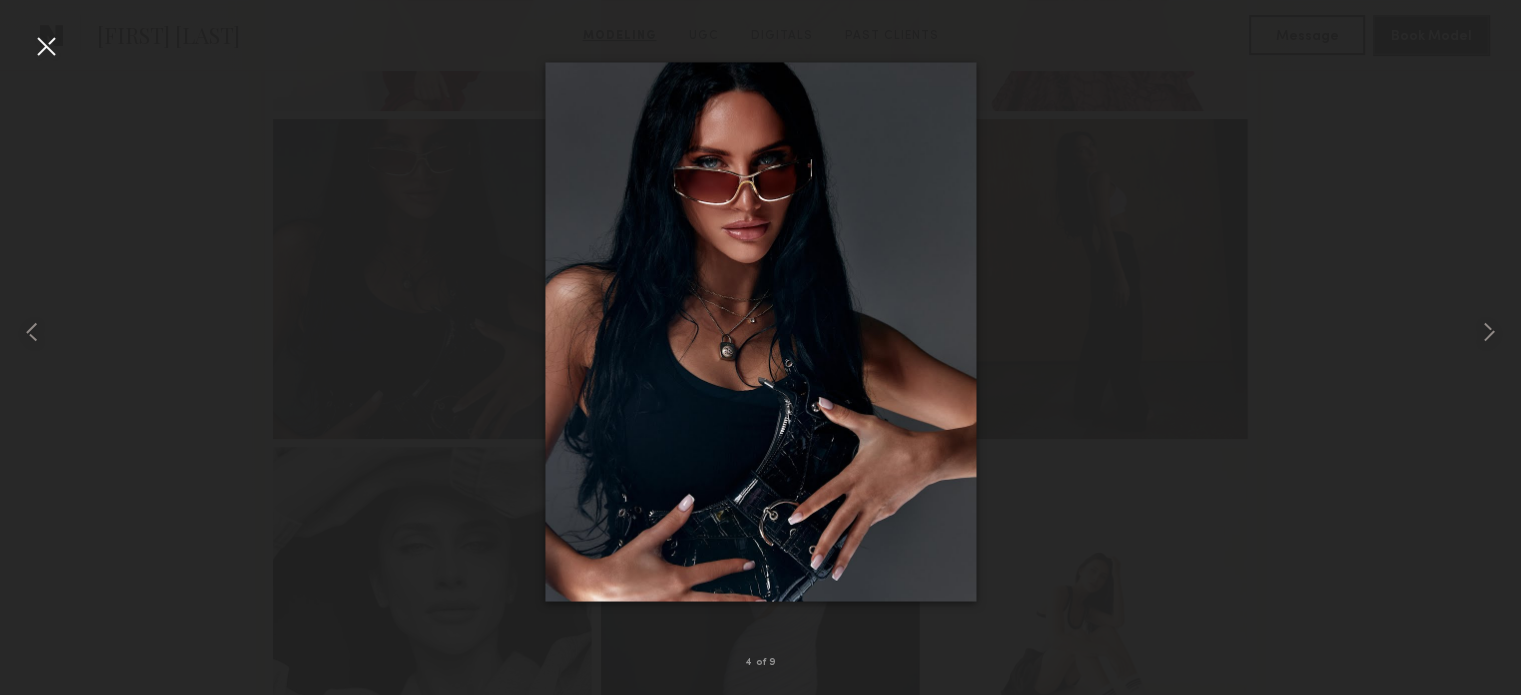 click at bounding box center [46, 46] 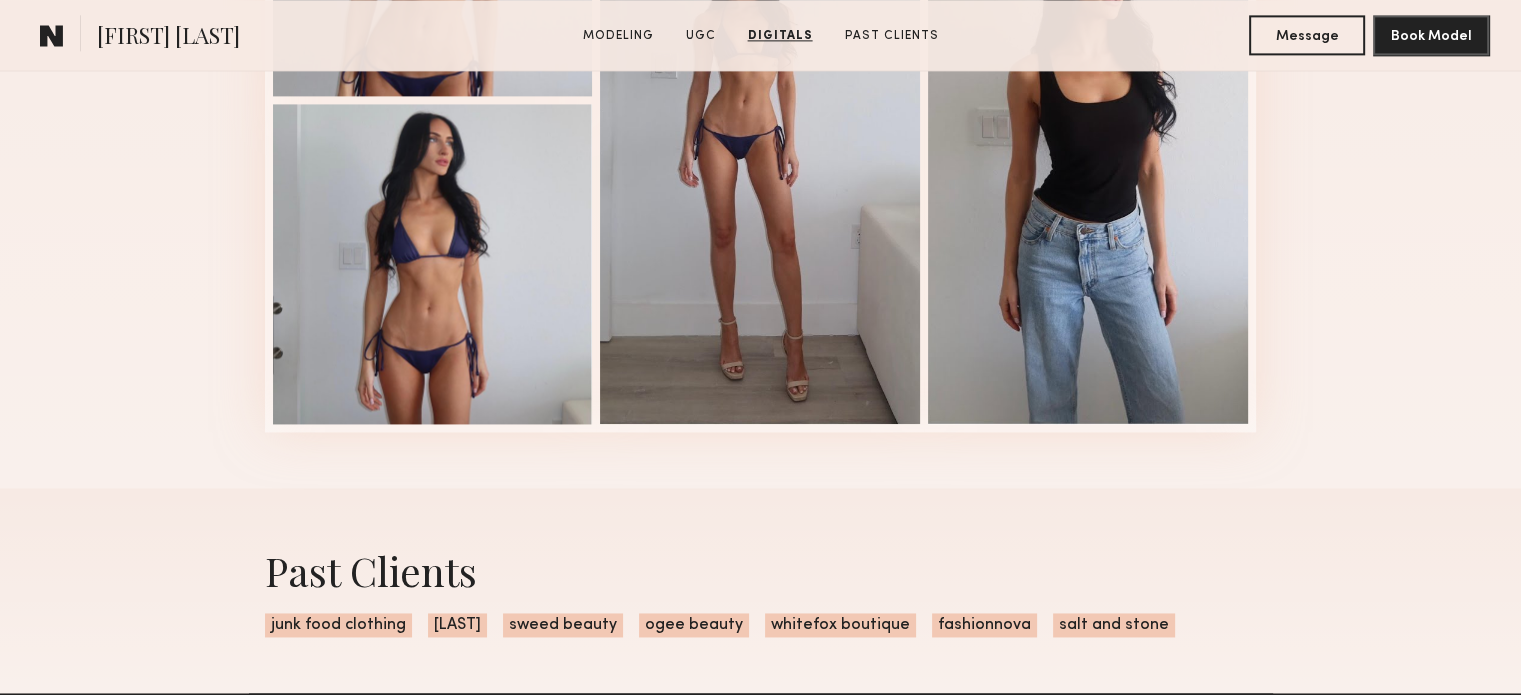 scroll, scrollTop: 2958, scrollLeft: 0, axis: vertical 